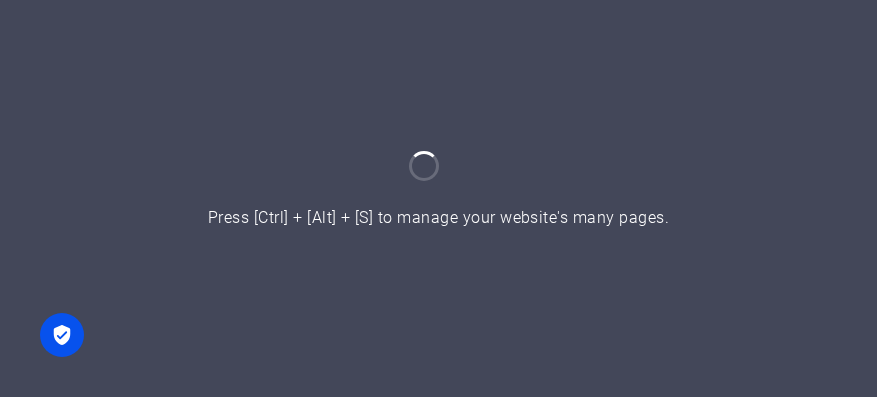 scroll, scrollTop: 0, scrollLeft: 0, axis: both 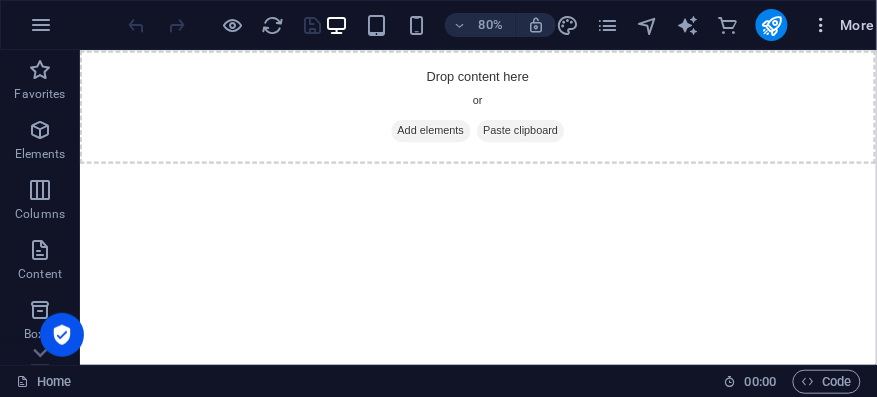 click on "More" at bounding box center [843, 25] 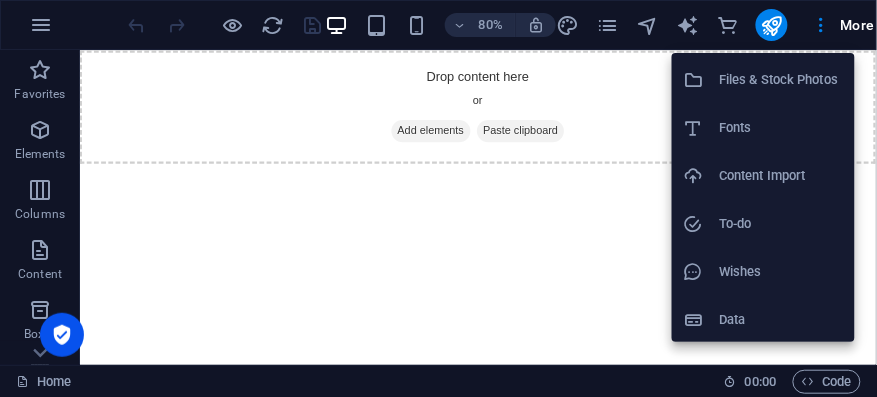 scroll, scrollTop: 238, scrollLeft: 0, axis: vertical 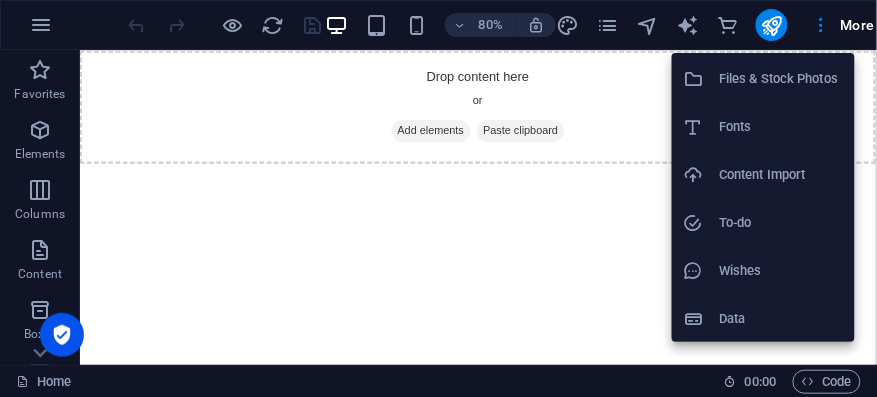 click on "Data" at bounding box center (781, 319) 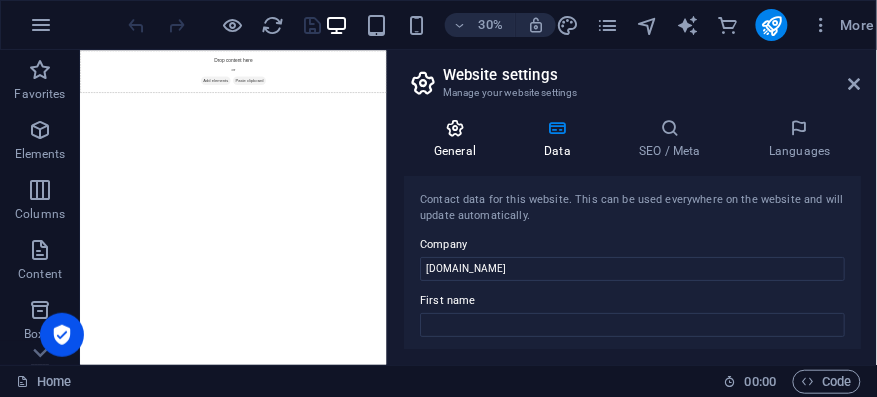 click at bounding box center (455, 128) 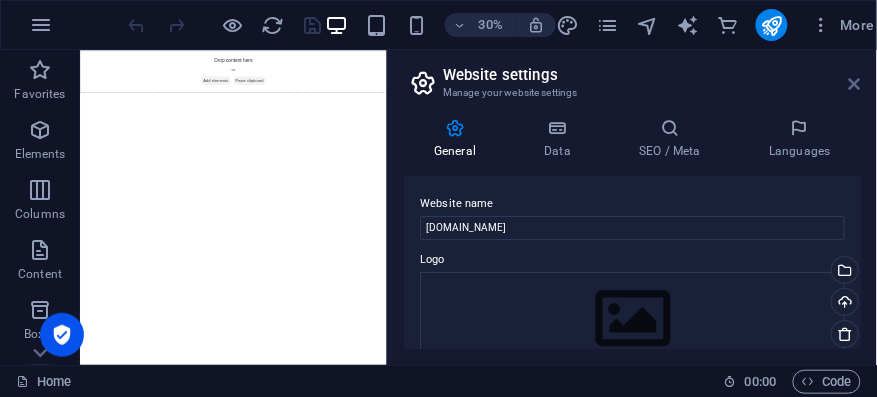 click at bounding box center [855, 84] 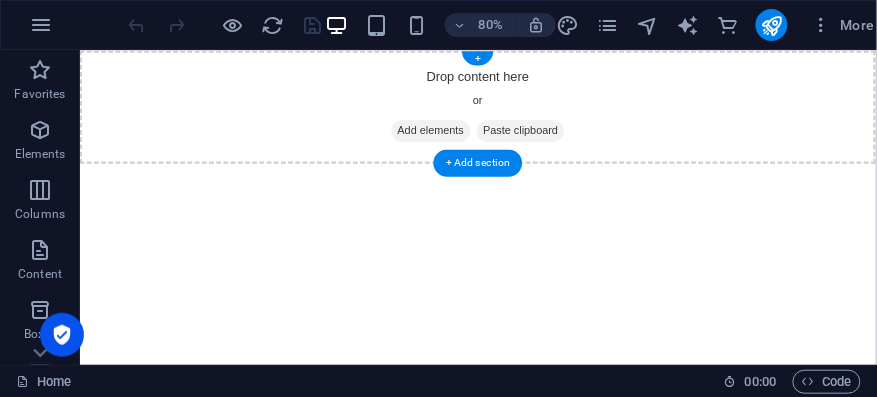 click on "Add elements" at bounding box center (518, 150) 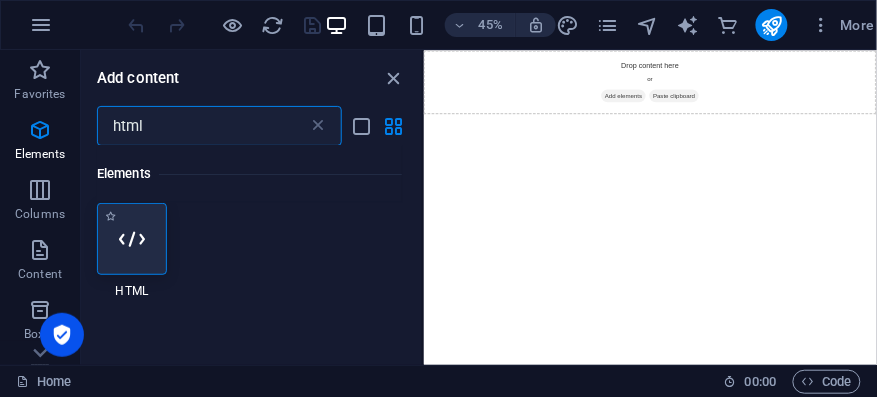 type on "html" 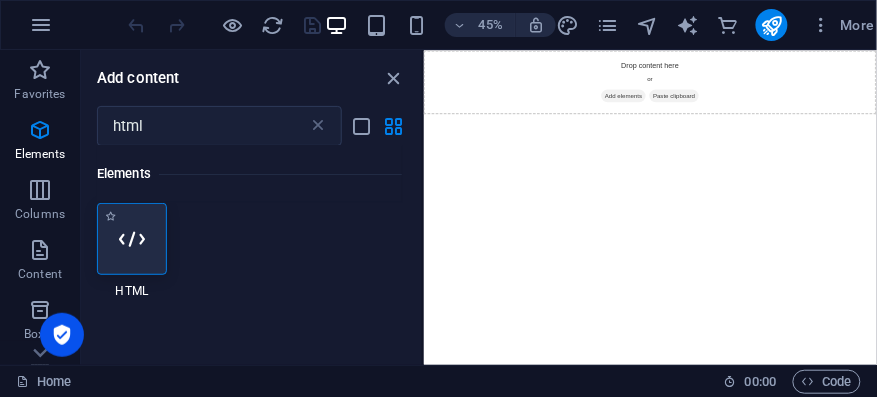 click at bounding box center [132, 239] 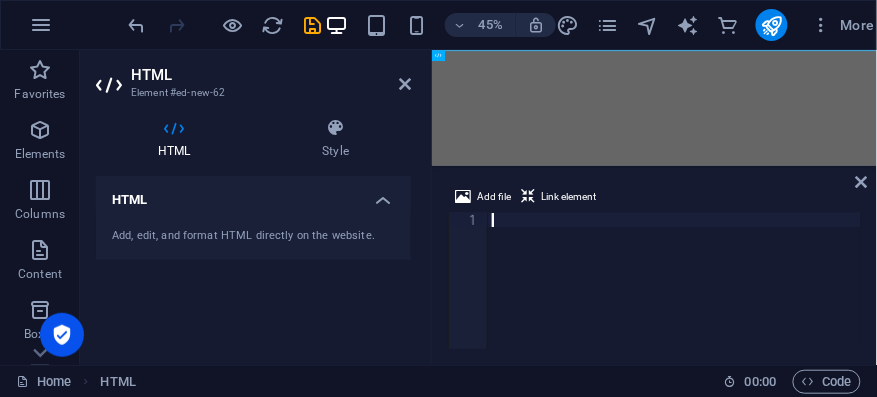 click on "Skip to main content" at bounding box center (925, 49) 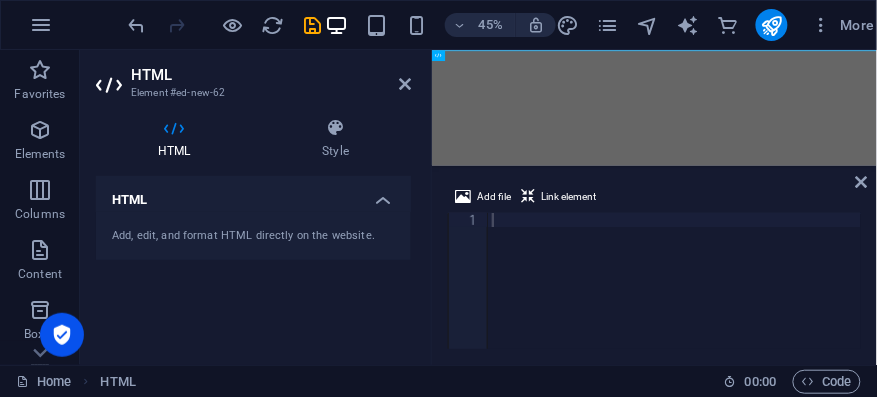 click at bounding box center [675, 295] 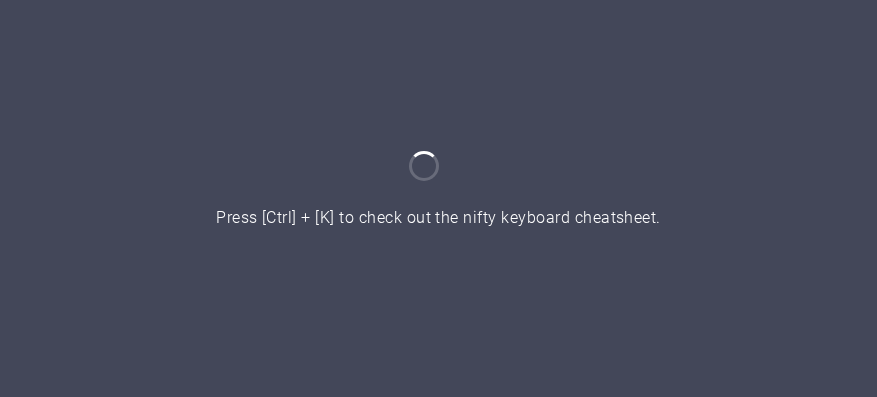 scroll, scrollTop: 0, scrollLeft: 0, axis: both 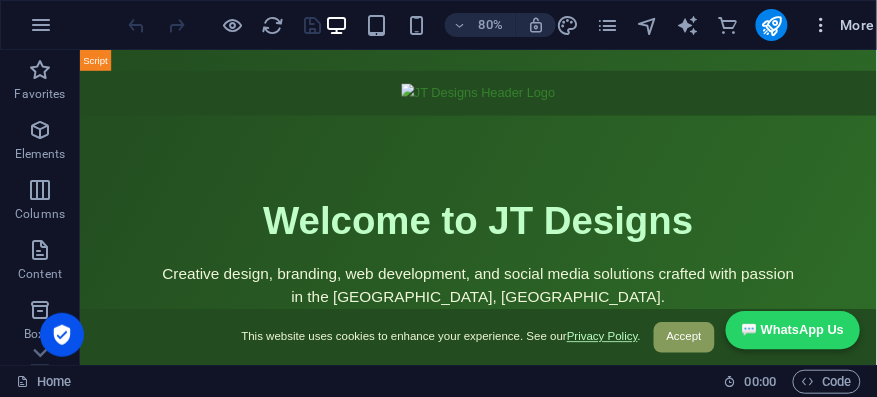 click at bounding box center [822, 25] 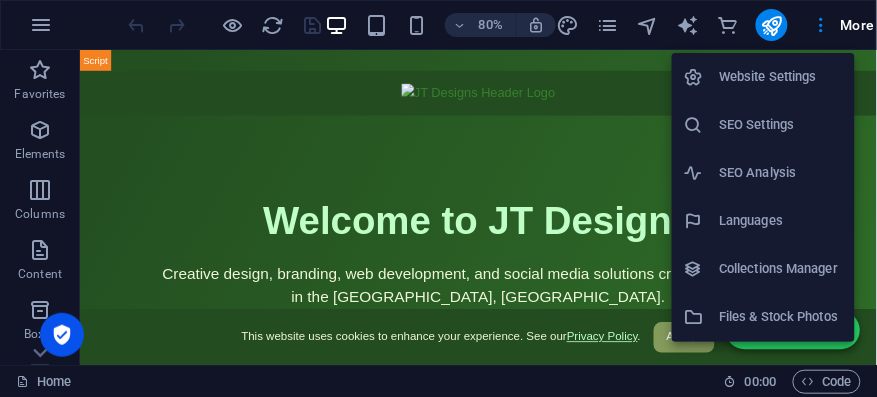 click on "Website Settings" at bounding box center [781, 77] 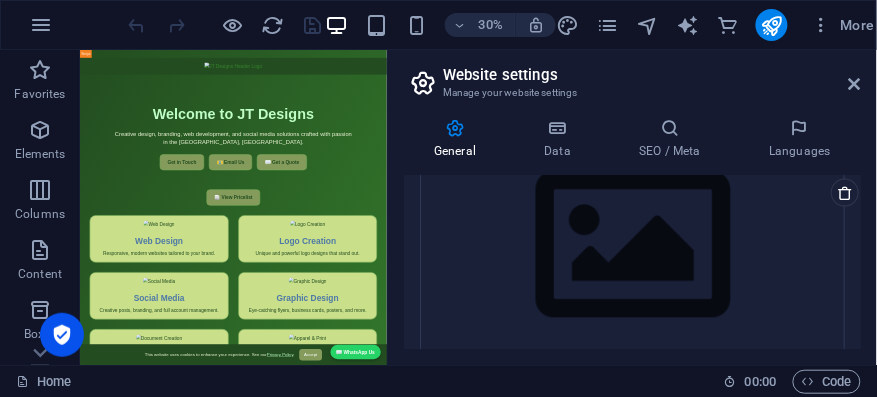 scroll, scrollTop: 508, scrollLeft: 0, axis: vertical 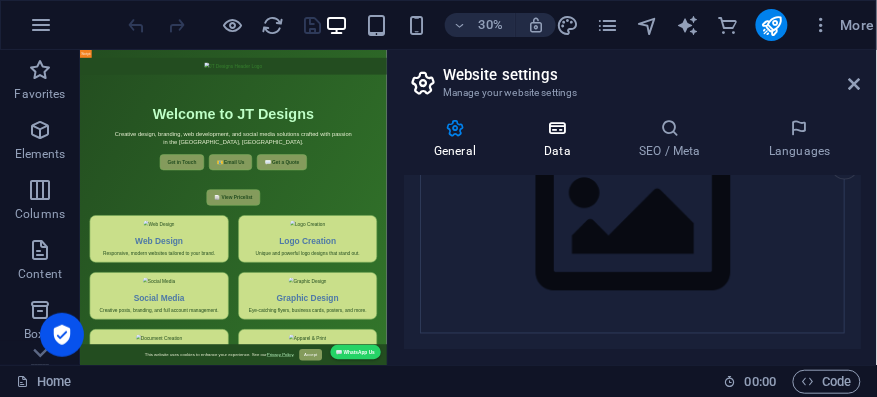click on "Data" at bounding box center (561, 139) 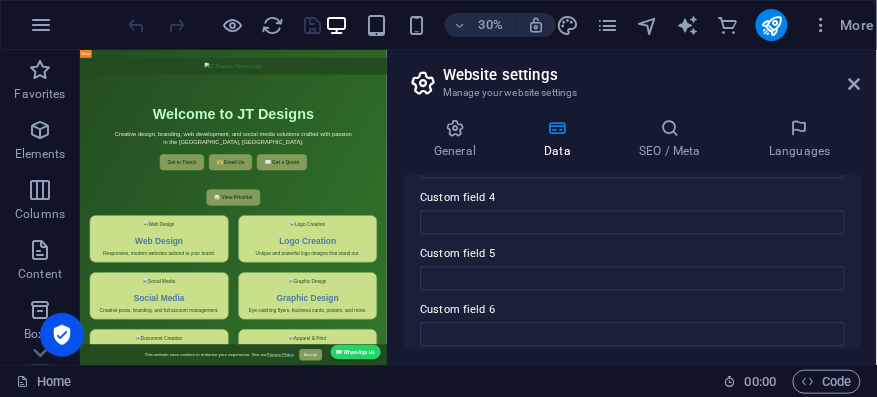 scroll, scrollTop: 787, scrollLeft: 0, axis: vertical 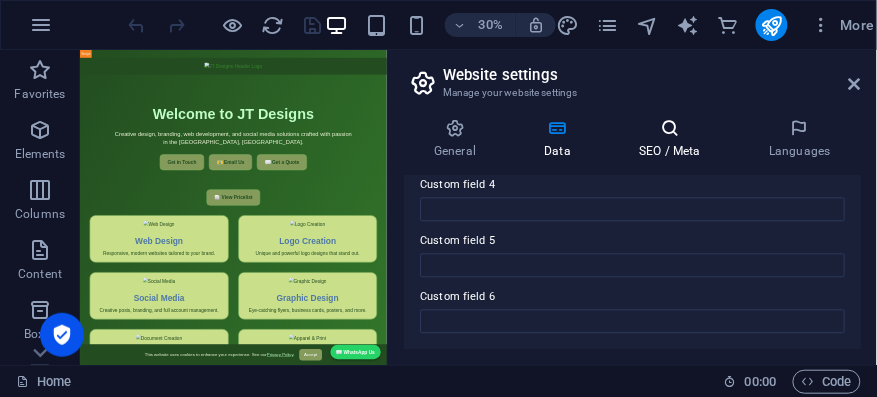 click on "SEO / Meta" at bounding box center (674, 139) 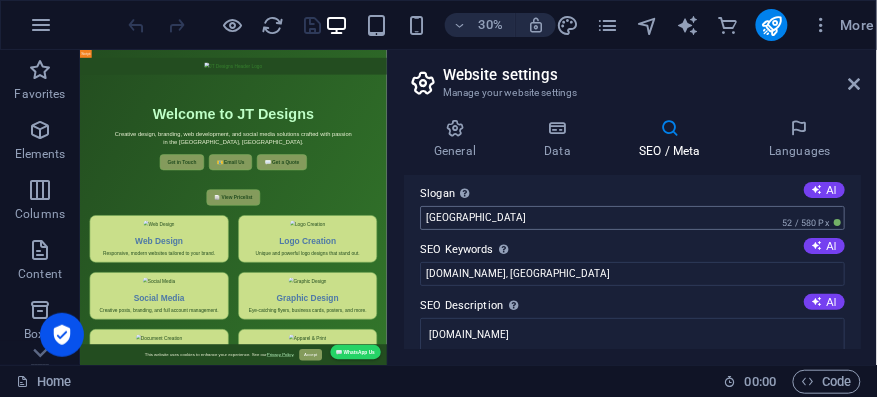 scroll, scrollTop: 114, scrollLeft: 0, axis: vertical 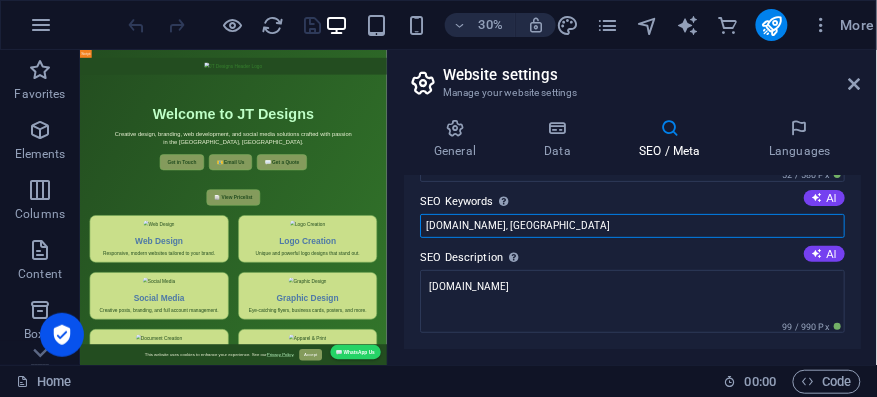 click on "[DOMAIN_NAME], [GEOGRAPHIC_DATA]" at bounding box center [632, 226] 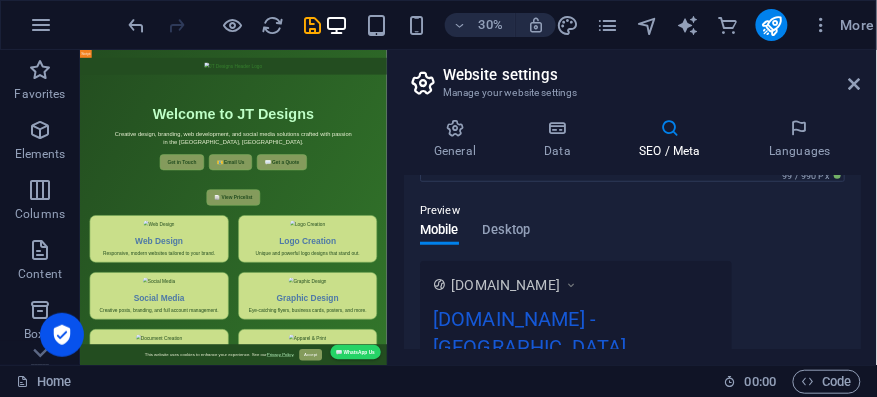 scroll, scrollTop: 285, scrollLeft: 0, axis: vertical 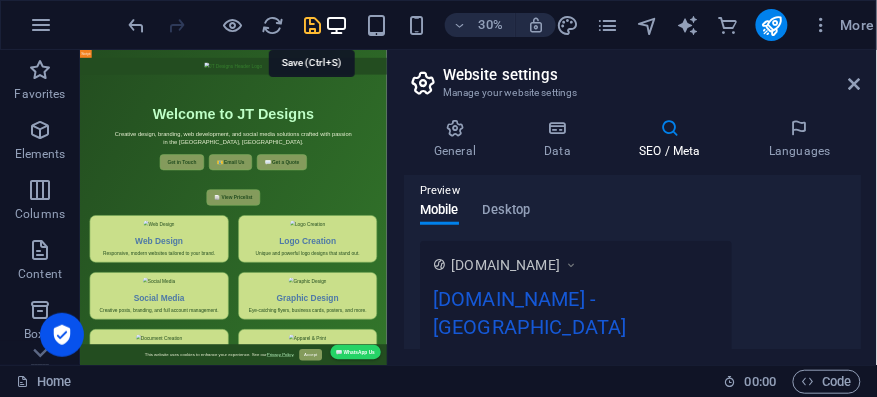 type on "[DOMAIN_NAME]," 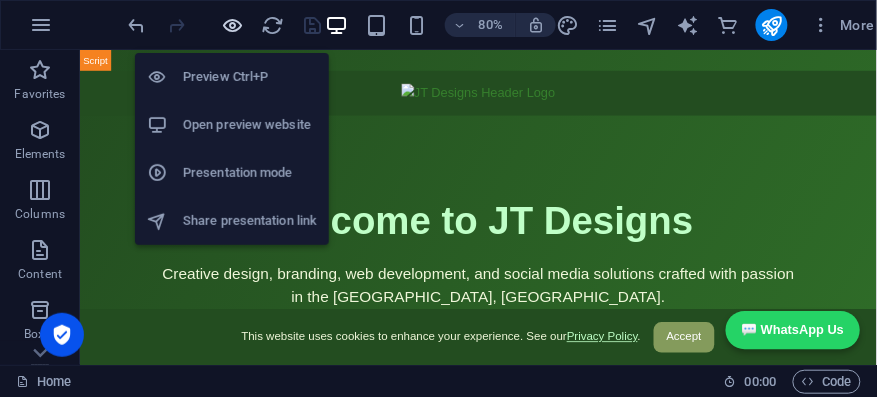 click at bounding box center [233, 25] 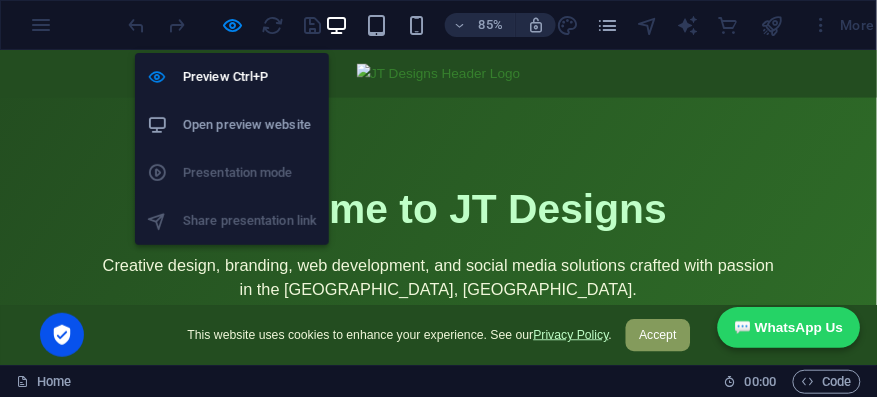 click on "Open preview website" at bounding box center (250, 125) 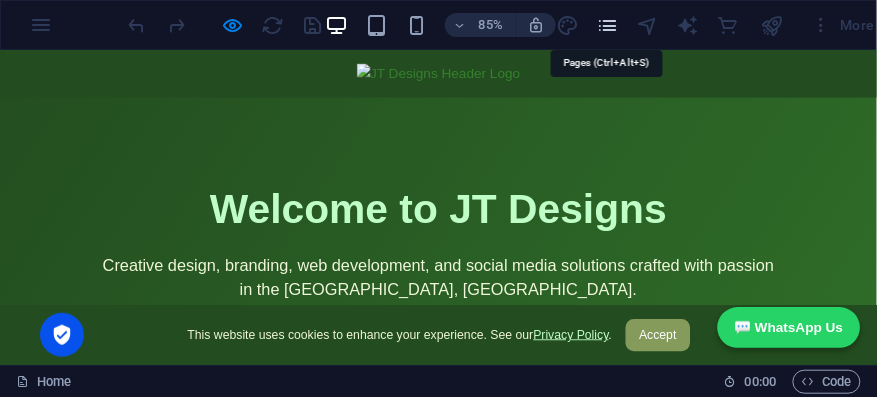 click at bounding box center (608, 25) 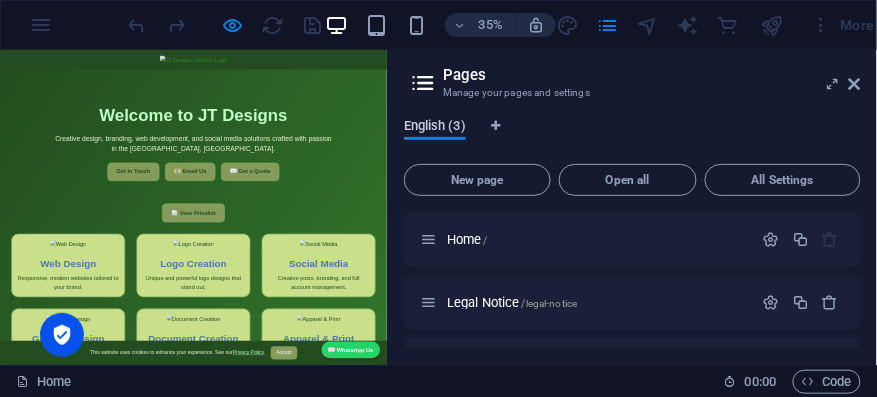 click on "English (3)" at bounding box center (435, 128) 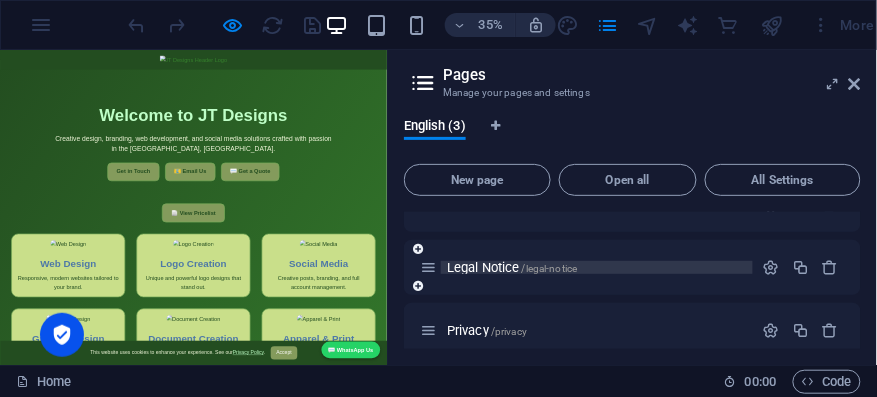 scroll, scrollTop: 51, scrollLeft: 0, axis: vertical 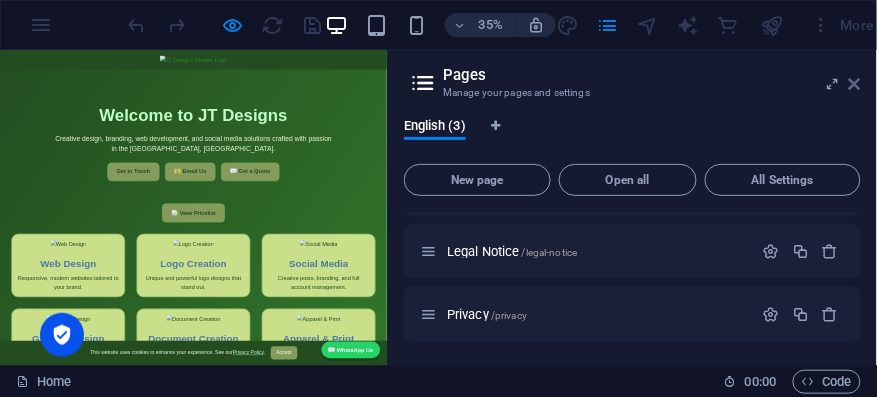 click at bounding box center [855, 84] 